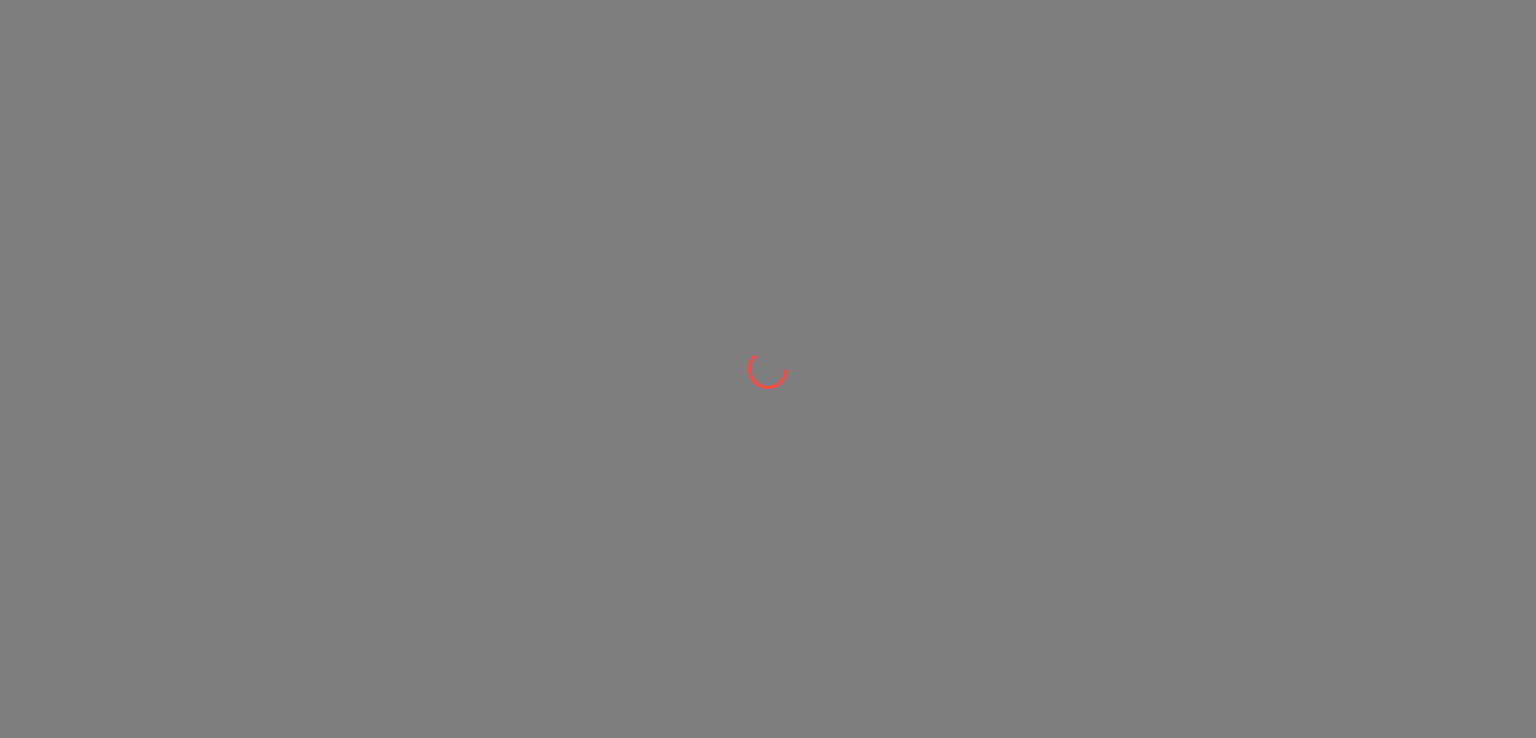 scroll, scrollTop: 0, scrollLeft: 0, axis: both 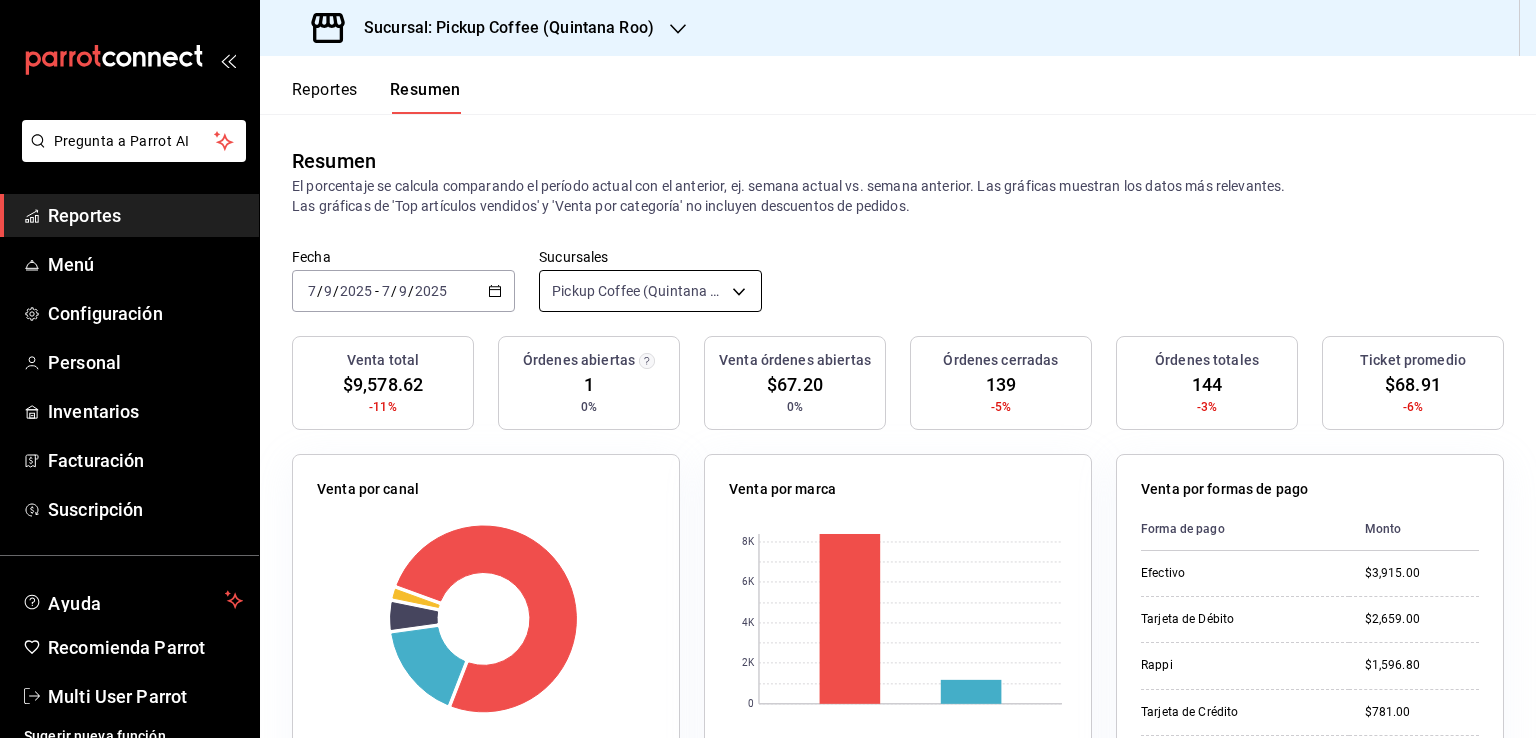 click on "Pregunta a Parrot AI Reportes   Menú   Configuración   Personal   Inventarios   Facturación   Suscripción   Ayuda Recomienda Parrot   Multi User Parrot   Sugerir nueva función   Sucursal: Pickup Coffee (Quintana Roo) Reportes Resumen Resumen El porcentaje se calcula comparando el período actual con el anterior, ej. semana actual vs. semana anterior. Las gráficas muestran los datos más relevantes.  Las gráficas de 'Top artículos vendidos' y 'Venta por categoría' no incluyen descuentos de pedidos. Fecha 2025-07-09 7 / 9 / 2025 - 2025-07-09 7 / 9 / 2025 Sucursales Pickup Coffee (Quintana Roo) [object Object] Venta total $[AMOUNT] -11% Órdenes abiertas 1 0% Venta órdenes abiertas $[AMOUNT] 0% Órdenes cerradas 139 -5% Órdenes totales 144 -3% Ticket promedio $[AMOUNT] -6% Venta por canal Canal Porcentaje Monto Sucursal 76.79% $[AMOUNT] Rappi 16.67% $[AMOUNT] DiDi Food 4.84% $[AMOUNT] Uber Eats 1.7% $[AMOUNT] Venta por marca  0 2K 4K 6K 8K Marca Monto Pickup Coffee - Quintana Roo $[AMOUNT] $[AMOUNT] Monto Rappi" at bounding box center [768, 369] 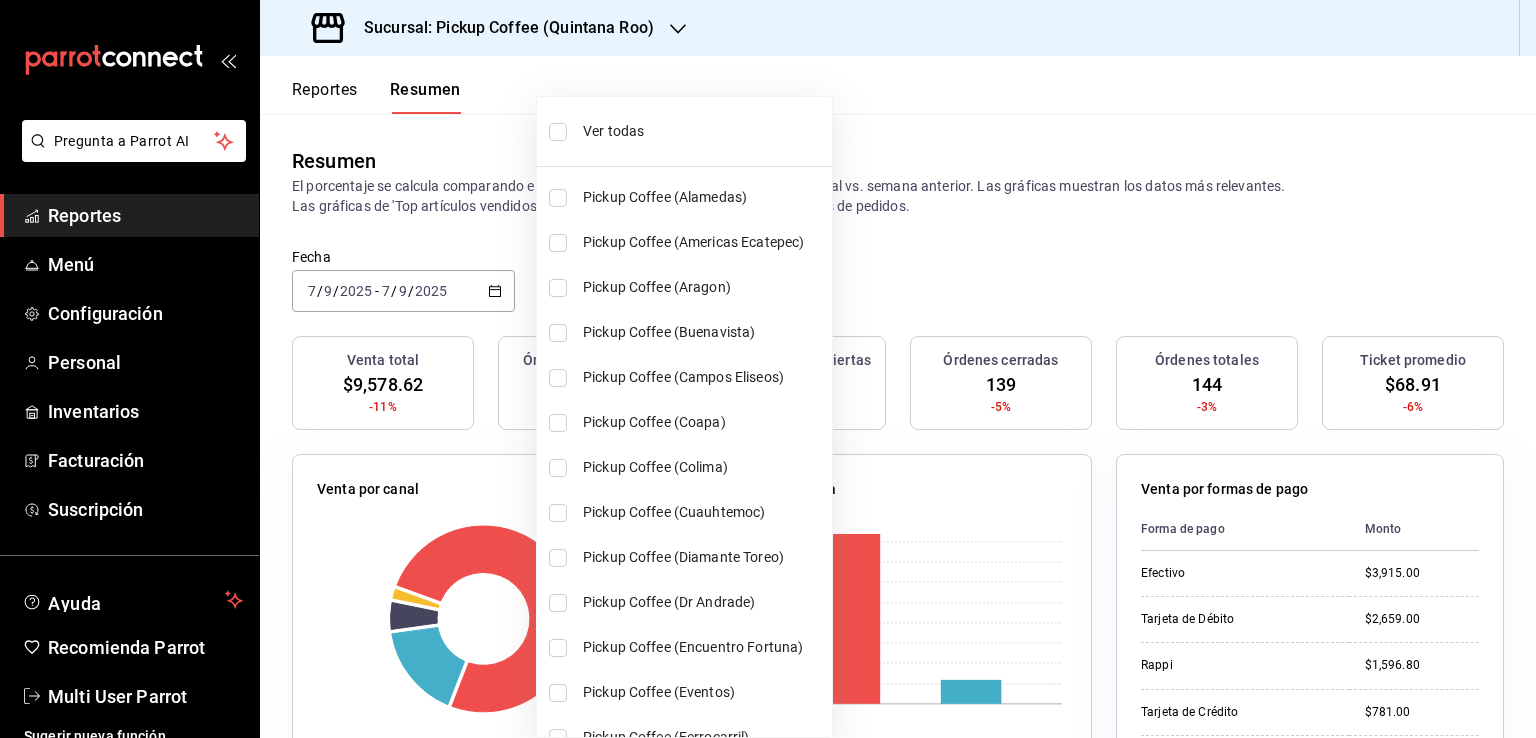 click on "Ver todas" at bounding box center (703, 131) 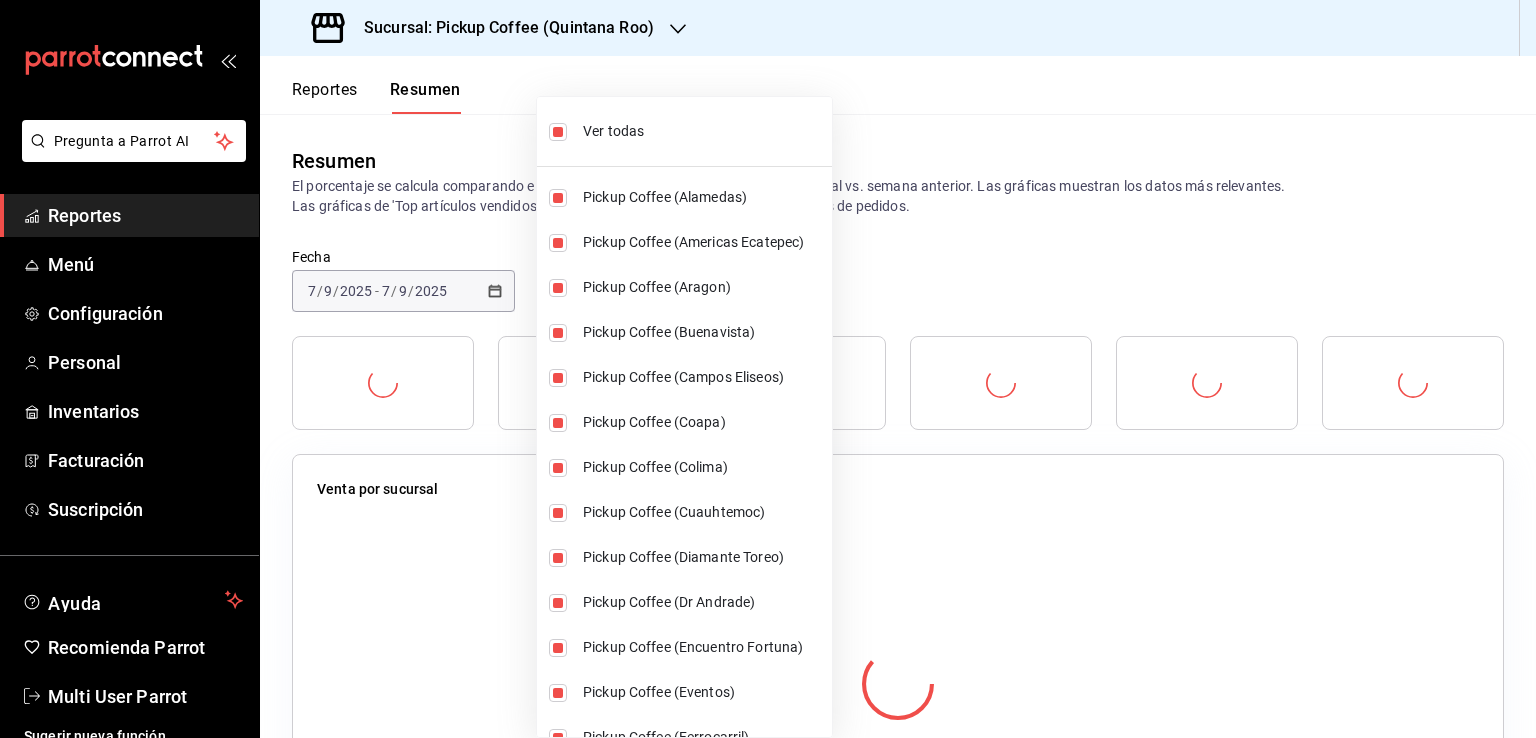 click at bounding box center [768, 369] 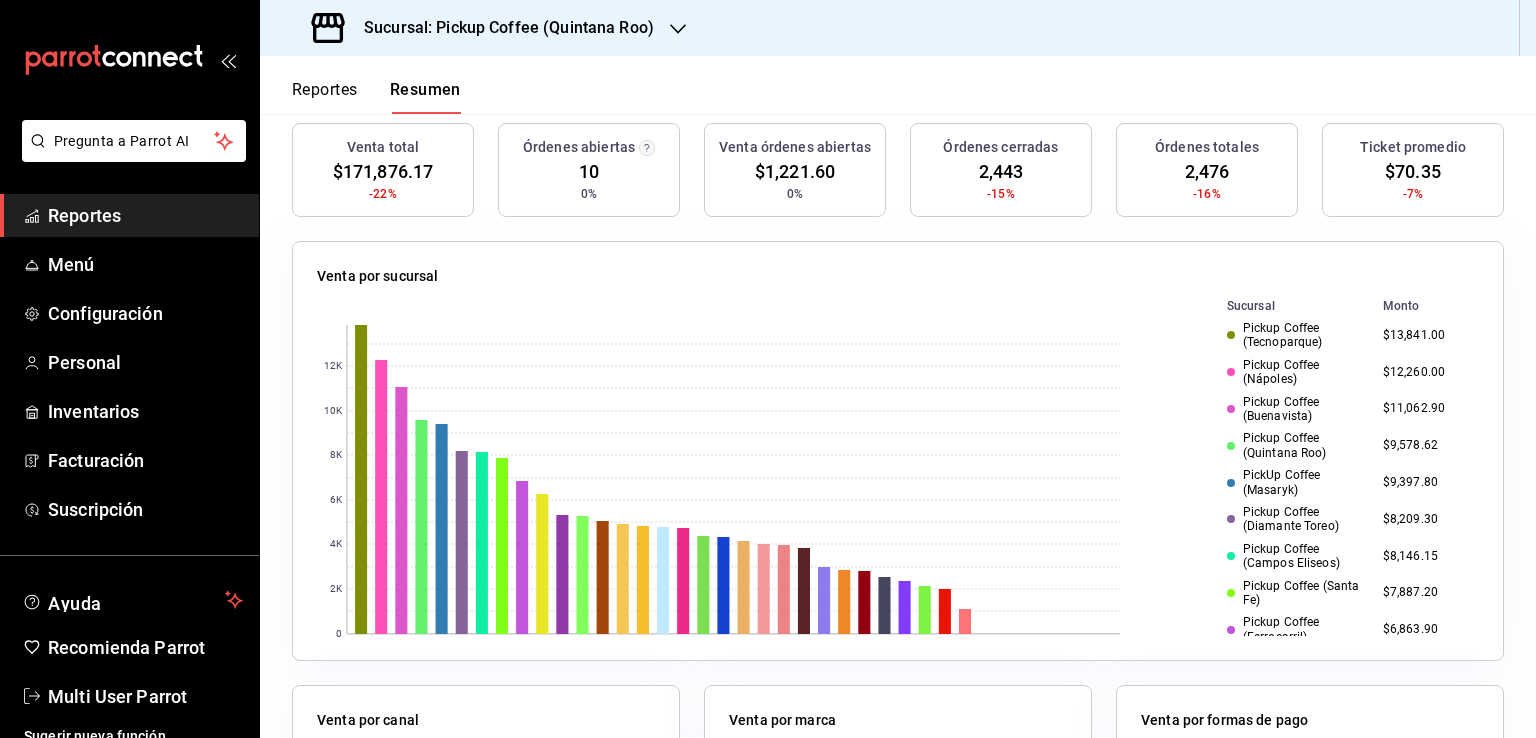 scroll, scrollTop: 200, scrollLeft: 0, axis: vertical 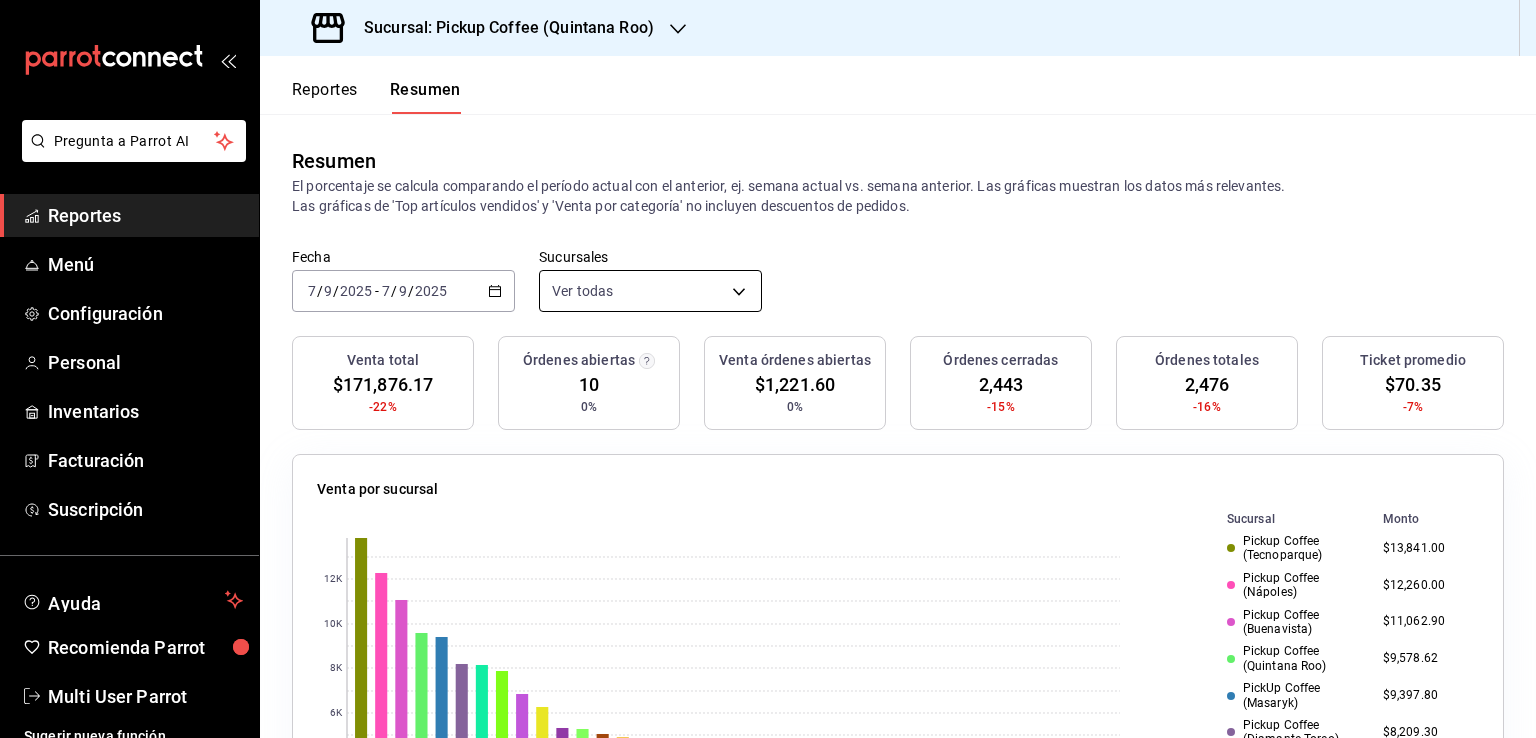 click on "Pregunta a Parrot AI Reportes   Menú   Configuración   Personal   Inventarios   Facturación   Suscripción   Ayuda Recomienda Parrot   Multi User Parrot   Sugerir nueva función   Sucursal: Pickup Coffee (Quintana Roo) Reportes Resumen Resumen El porcentaje se calcula comparando el período actual con el anterior, ej. semana actual vs. semana anterior. Las gráficas muestran los datos más relevantes.  Las gráficas de 'Top artículos vendidos' y 'Venta por categoría' no incluyen descuentos de pedidos. Fecha 2025-07-09 7 / 9 / 2025 - 2025-07-09 7 / 9 / 2025 Sucursales Ver todas Venta total $[AMOUNT] -22% Órdenes abiertas 10 0% Venta órdenes abiertas $[AMOUNT] 0% Órdenes cerradas 2,443 -15% Órdenes totales 2,476 -16% Ticket promedio $[AMOUNT] -7% Venta por sucursal 0 2K 4K 6K 8K 10K 12K Sucursal Monto Pickup Coffee (Tecnoparque) $[AMOUNT] Pickup Coffee (Nápoles) $[AMOUNT] Pickup Coffee (Buenavista) $[AMOUNT] Pickup Coffee (Quintana Roo) $[AMOUNT] PickUp Coffee (Masaryk) $[AMOUNT] $[AMOUNT] $[AMOUNT]" at bounding box center [768, 369] 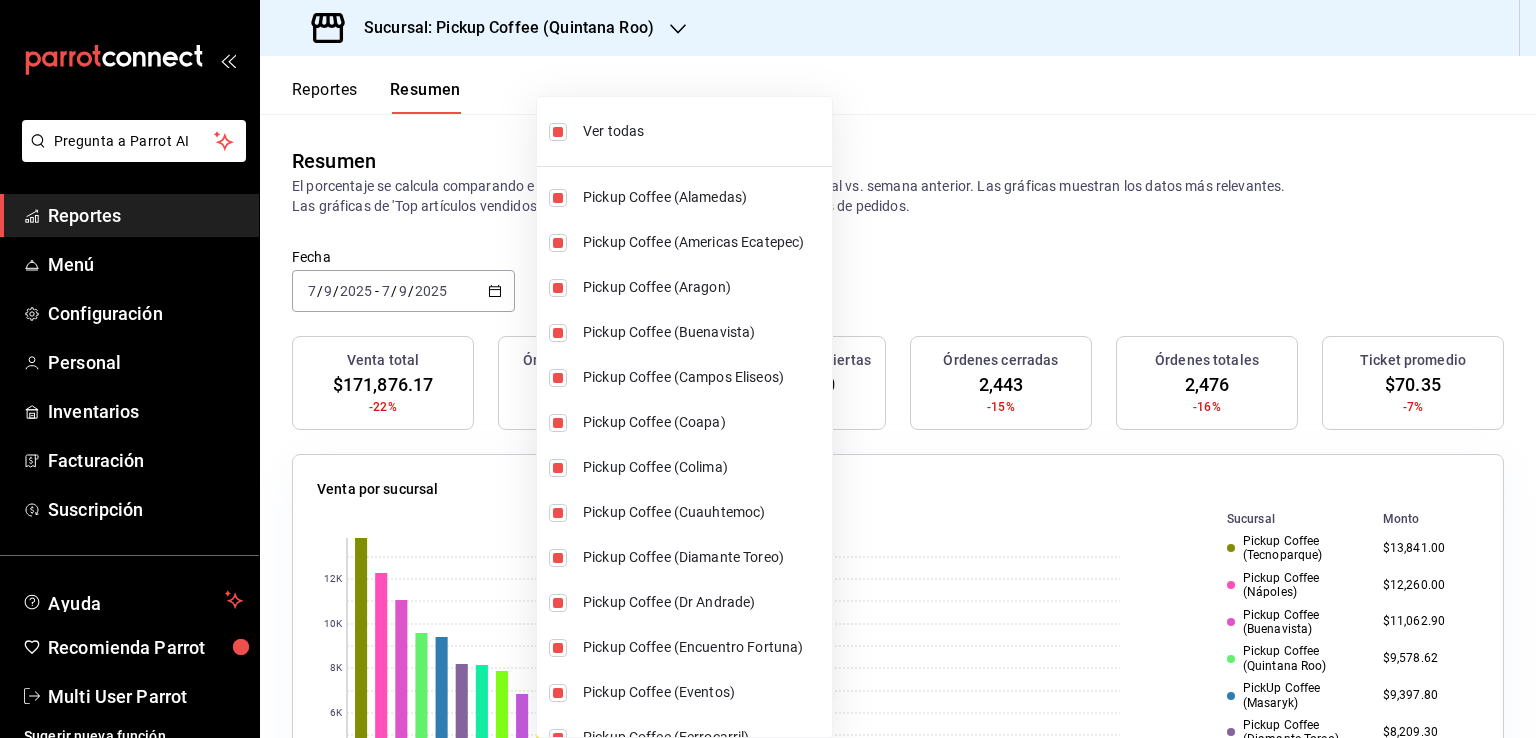 click at bounding box center [768, 369] 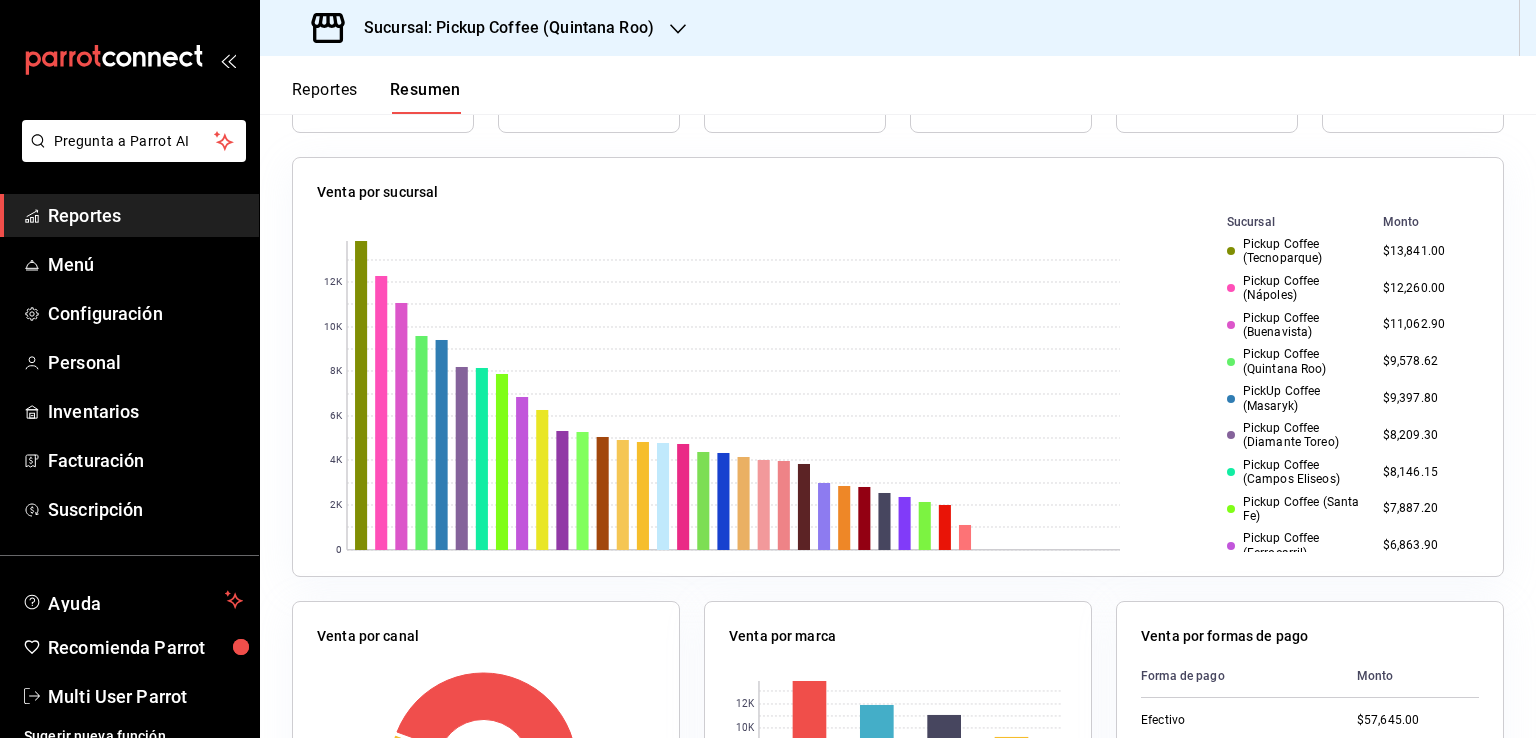 scroll, scrollTop: 300, scrollLeft: 0, axis: vertical 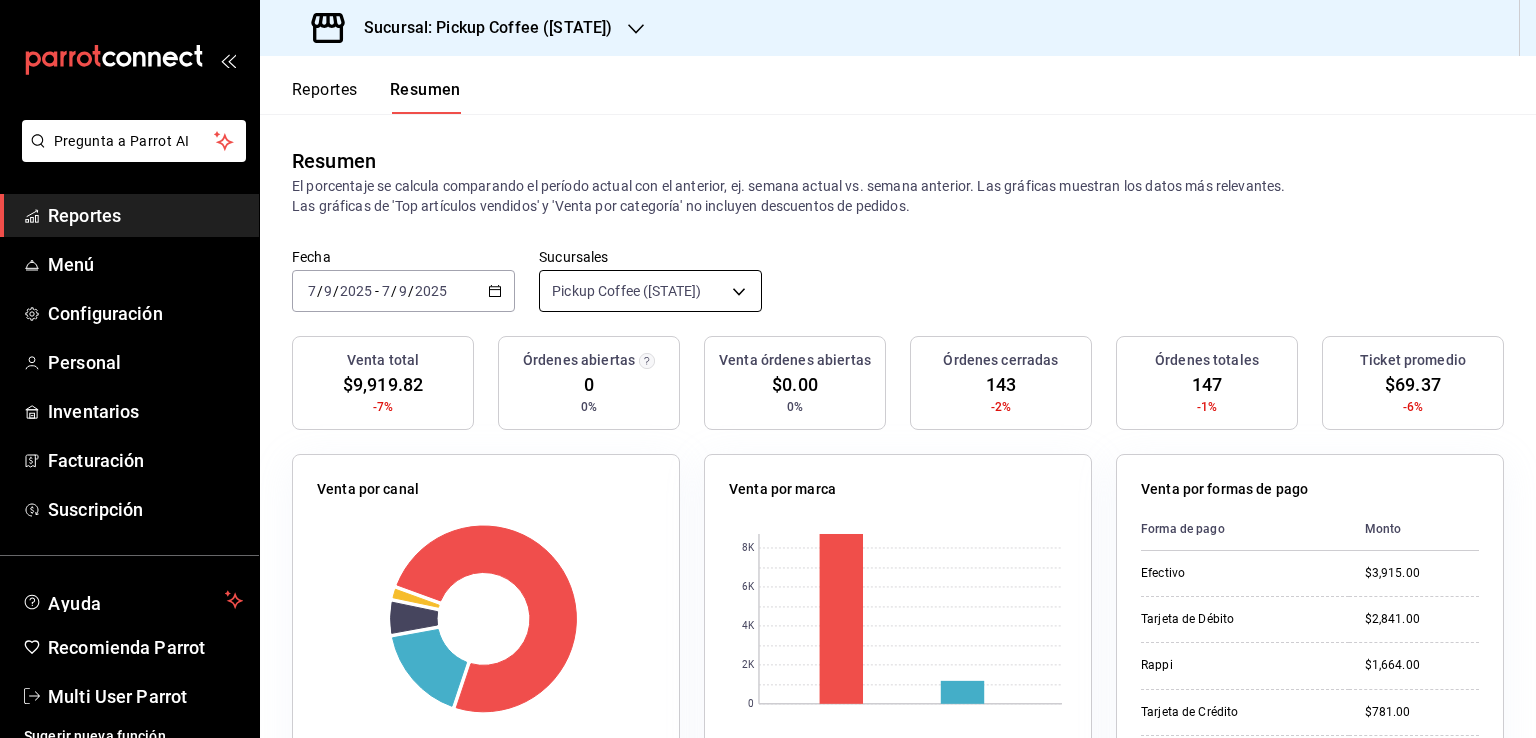 click on "Pregunta a Parrot AI Reportes   Menú   Configuración   Personal   Inventarios   Facturación   Suscripción   Ayuda Recomienda Parrot   Multi User Parrot   Sugerir nueva función   Sucursal: Pickup Coffee ([STATE]) Reportes Resumen Resumen El porcentaje se calcula comparando el período actual con el anterior, ej. semana actual vs. semana anterior. Las gráficas muestran los datos más relevantes.  Las gráficas de 'Top artículos vendidos' y 'Venta por categoría' no incluyen descuentos de pedidos. Fecha [DATE] [DAY] / [MONTH] / [YEAR] - [DATE] [DAY] / [MONTH] / [YEAR] Sucursales Pickup Coffee ([STATE]) [object Object] Venta total $9,919.82 -7% Órdenes abiertas 0 0% Venta órdenes abiertas $0.00 0% Órdenes cerradas 143 -2% Órdenes totales 147 -1% Ticket promedio $69.37 -6% Venta por canal Canal Porcentaje Monto Sucursal 75.98% $7,537.00 Rappi 16.77% $1,664.00 DiDi Food 5.6% $555.82 Uber Eats 1.64% $163.00 Venta por marca  0 2K 4K 6K 8K Marca Monto Pickup Coffee - [STATE] $8,732.02 $1,187.80 Forma de pago" at bounding box center (768, 369) 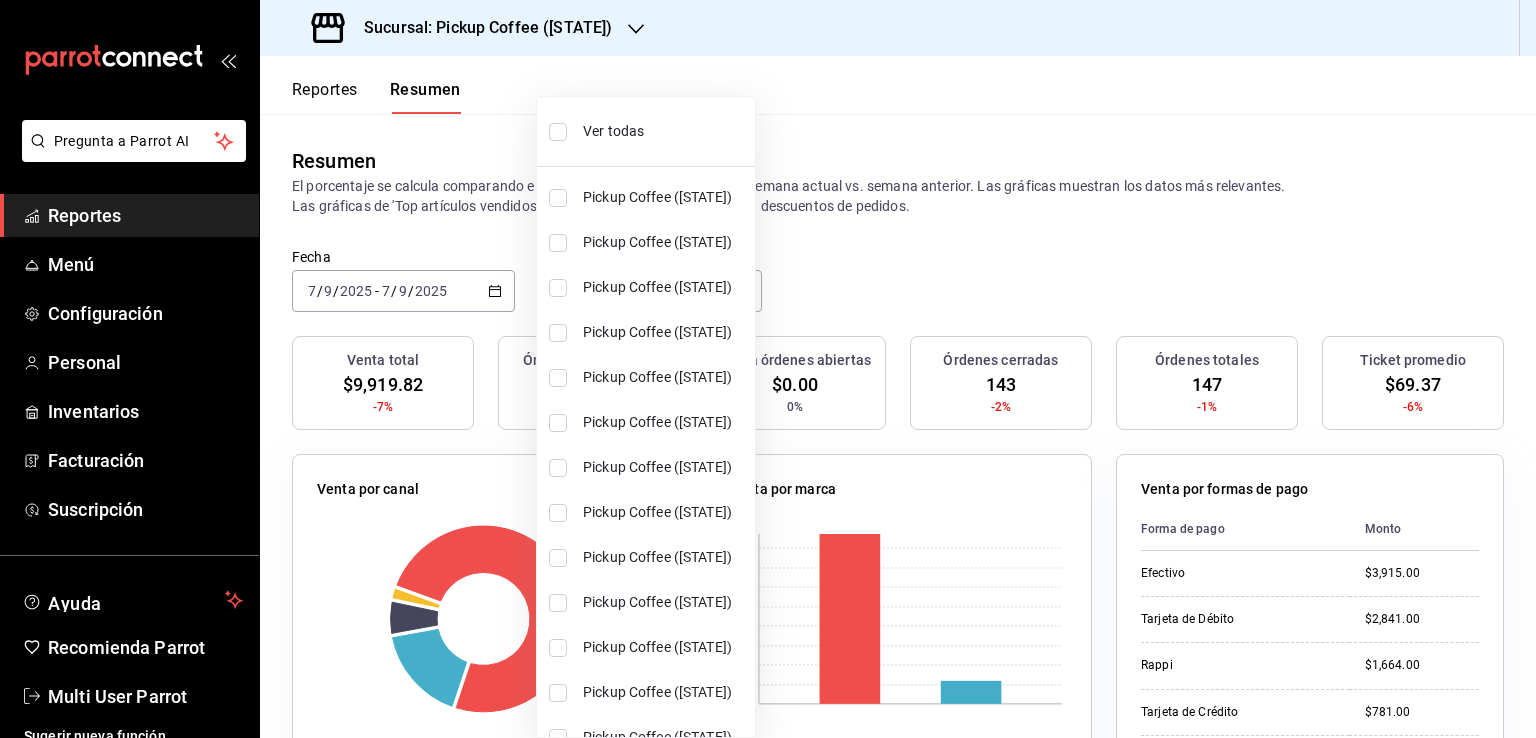 click on "Ver todas" at bounding box center (646, 131) 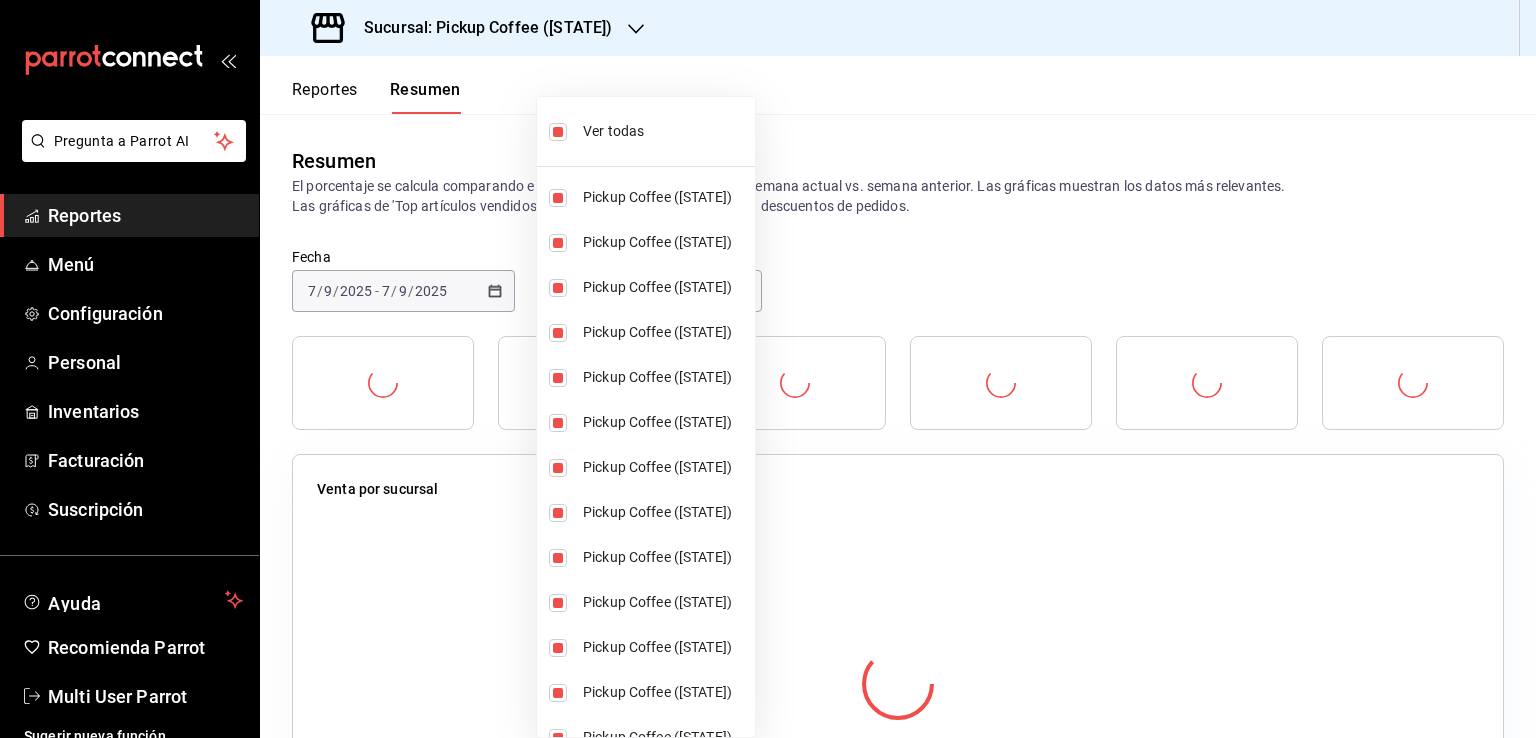 click at bounding box center [558, 132] 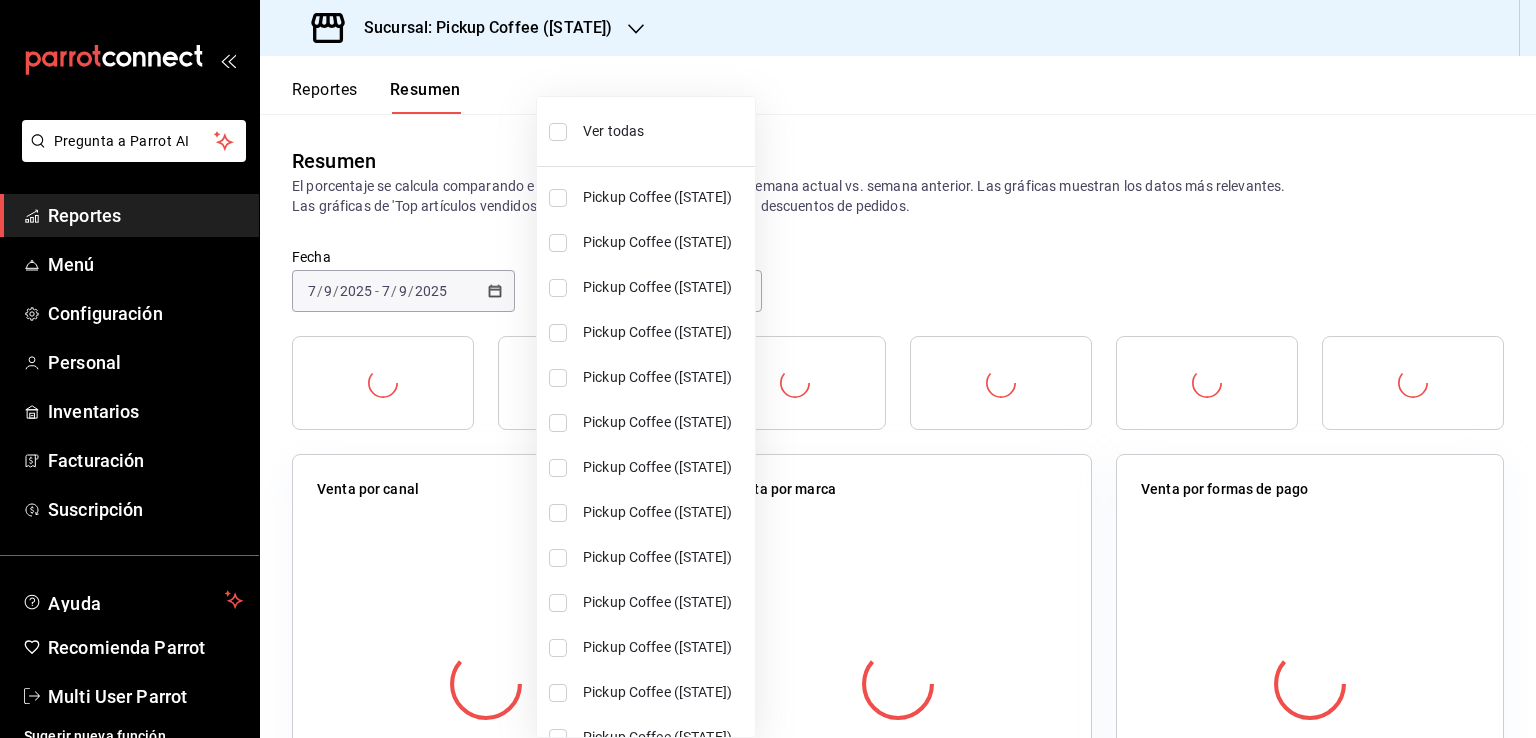 click at bounding box center (558, 132) 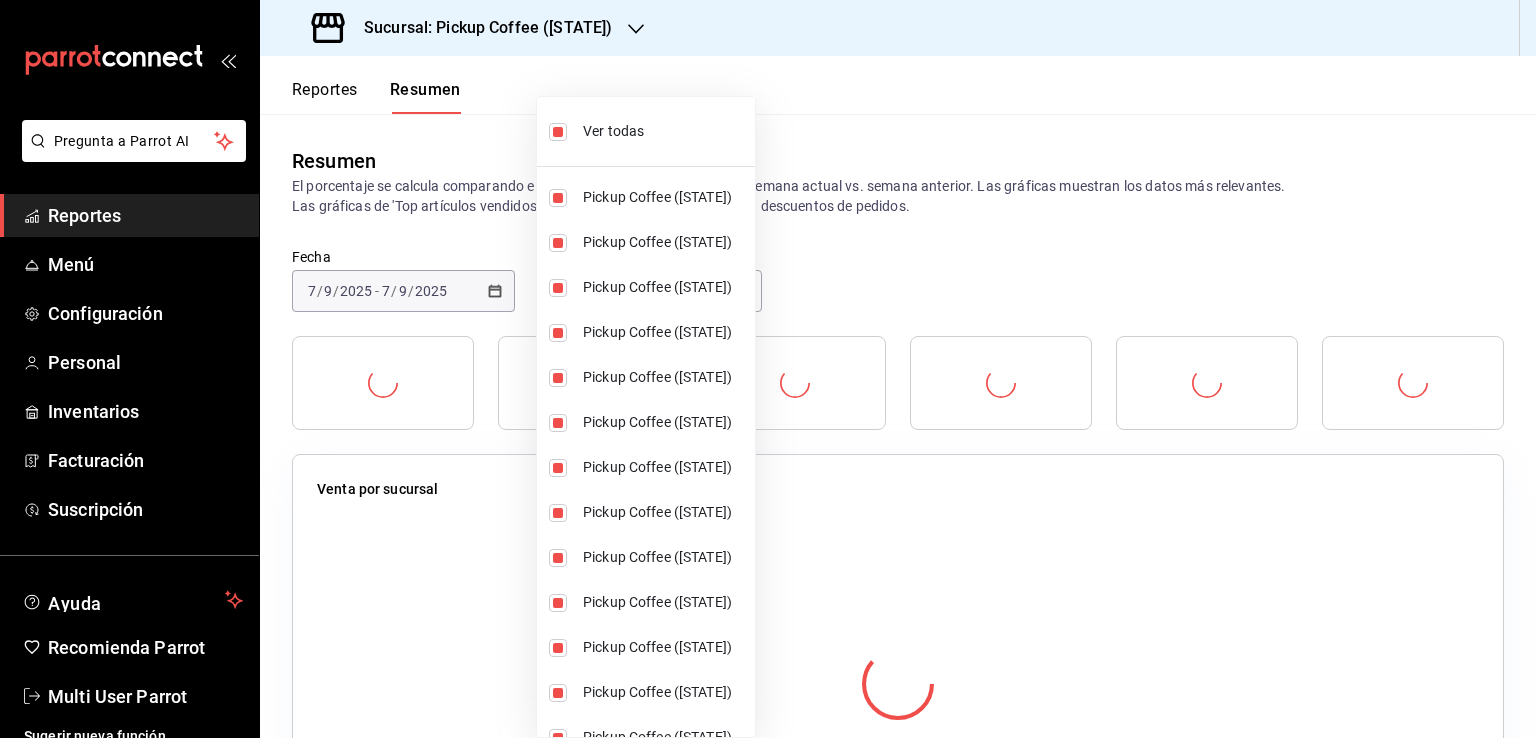 click at bounding box center (768, 369) 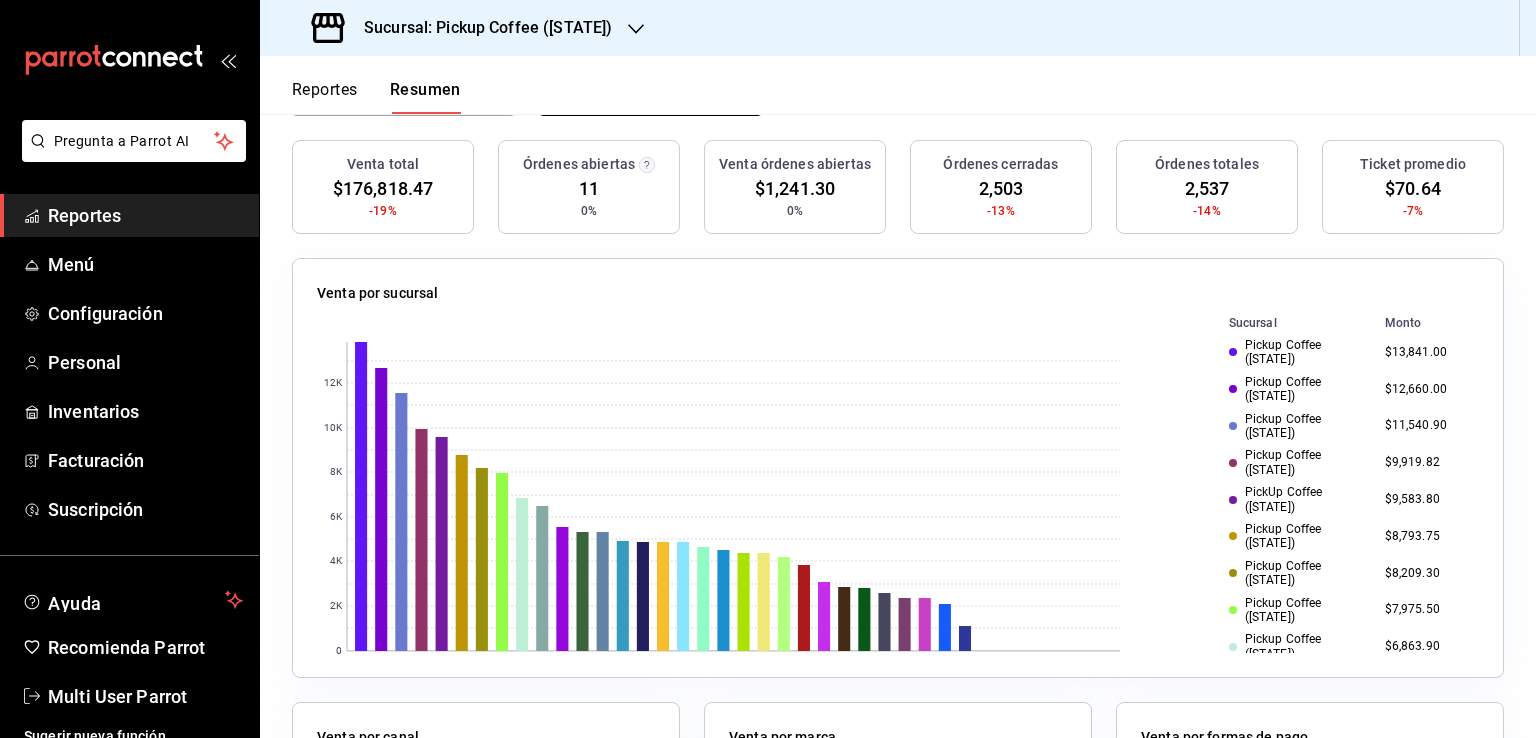scroll, scrollTop: 200, scrollLeft: 0, axis: vertical 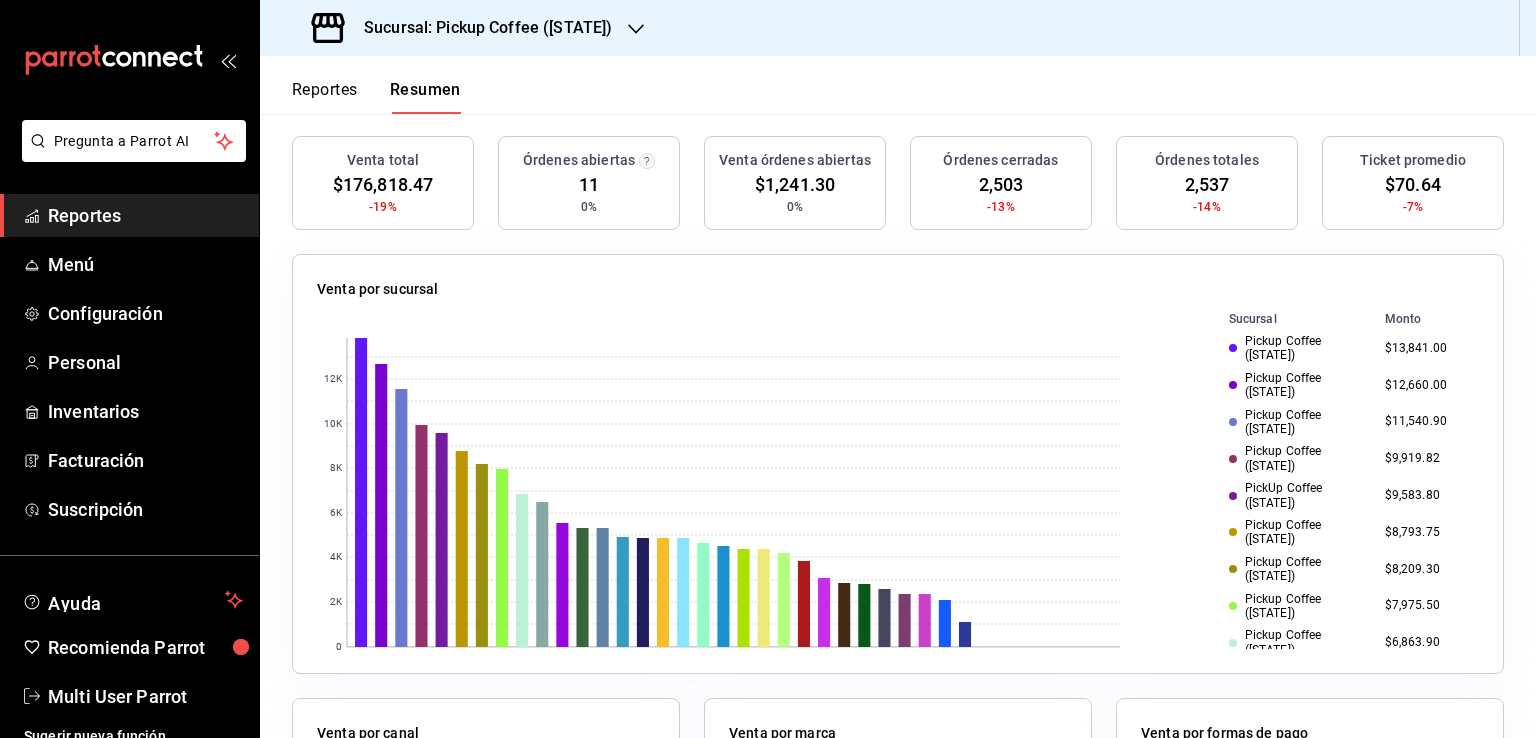 click at bounding box center (361, 492) 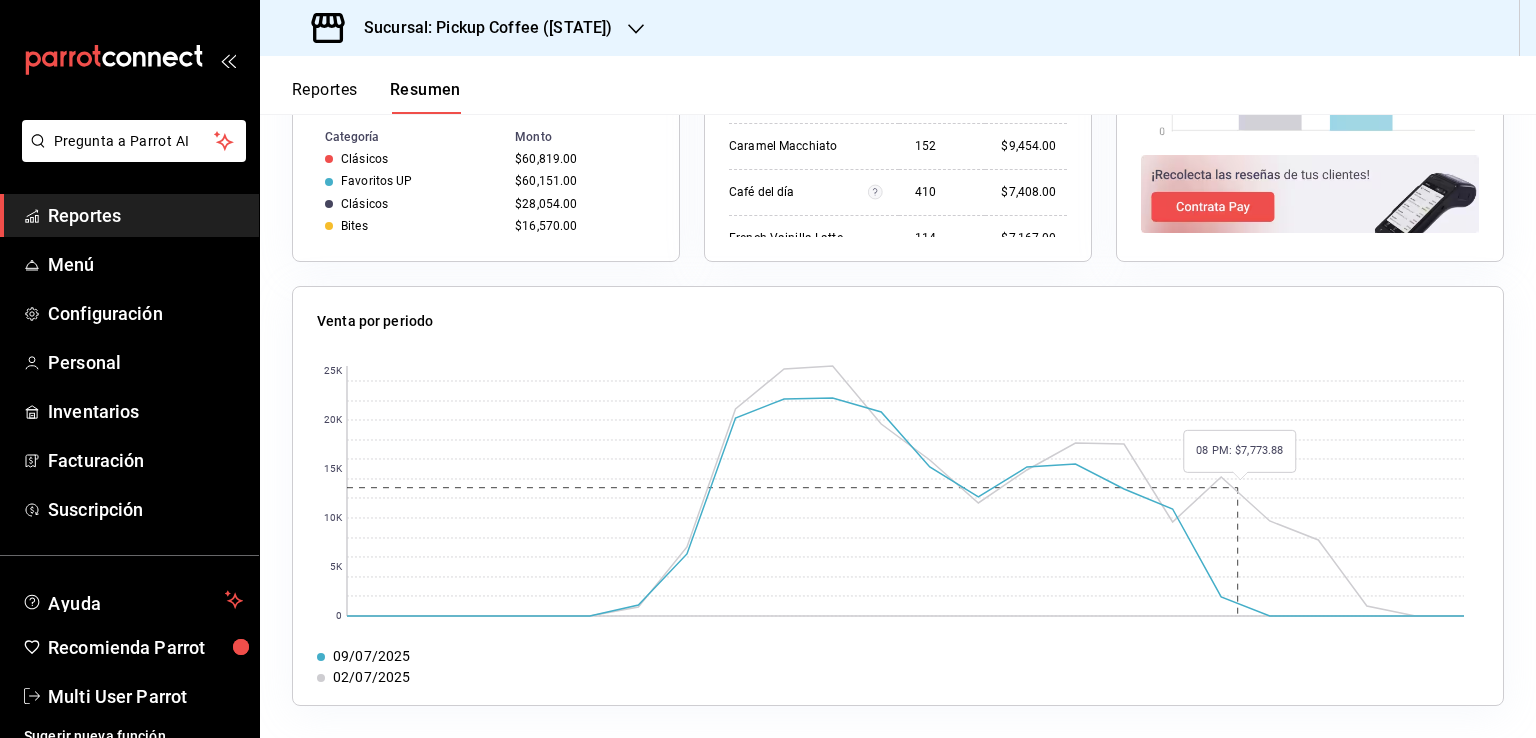 scroll, scrollTop: 1400, scrollLeft: 0, axis: vertical 